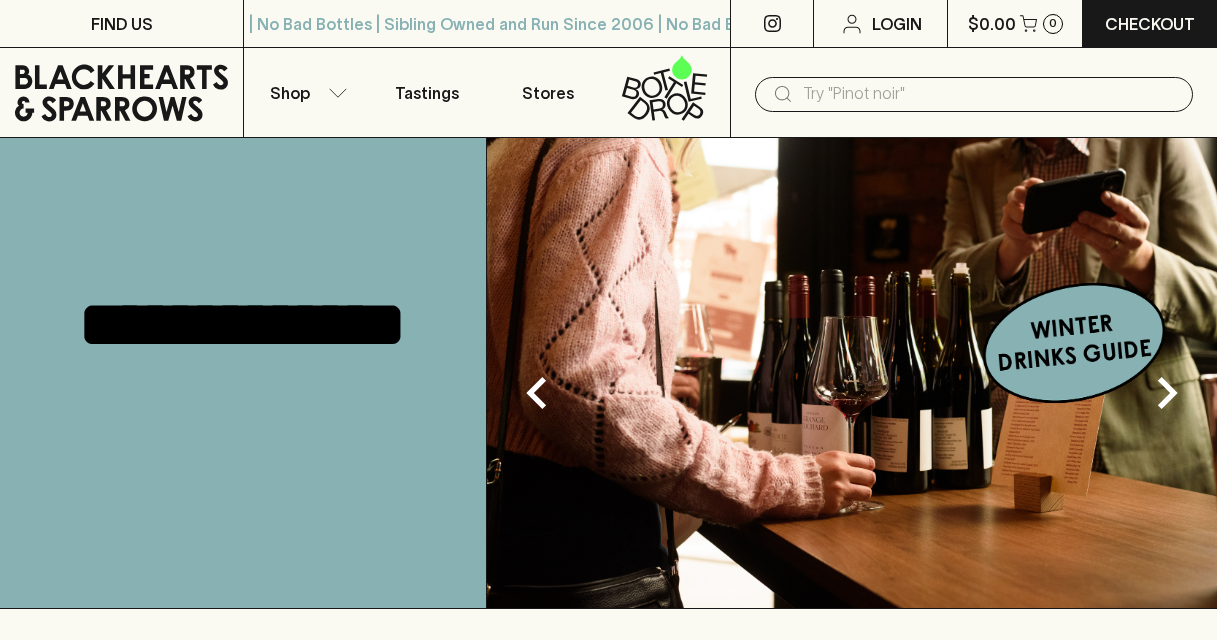 scroll, scrollTop: 0, scrollLeft: 0, axis: both 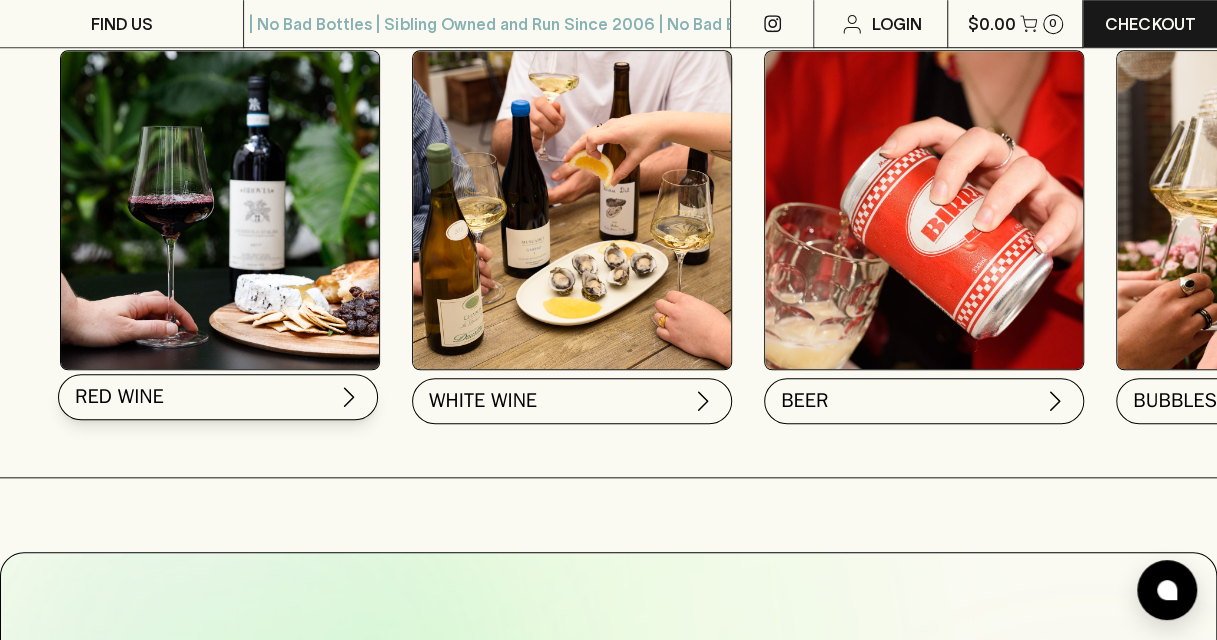 click on "RED WINE" at bounding box center (218, 397) 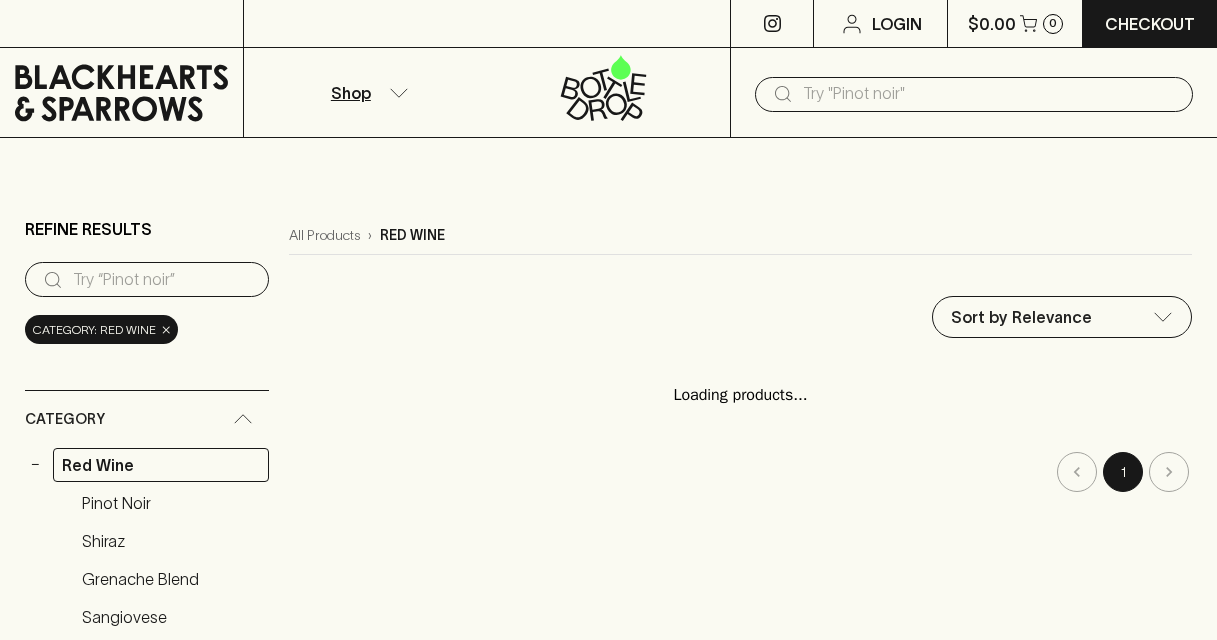 scroll, scrollTop: 0, scrollLeft: 0, axis: both 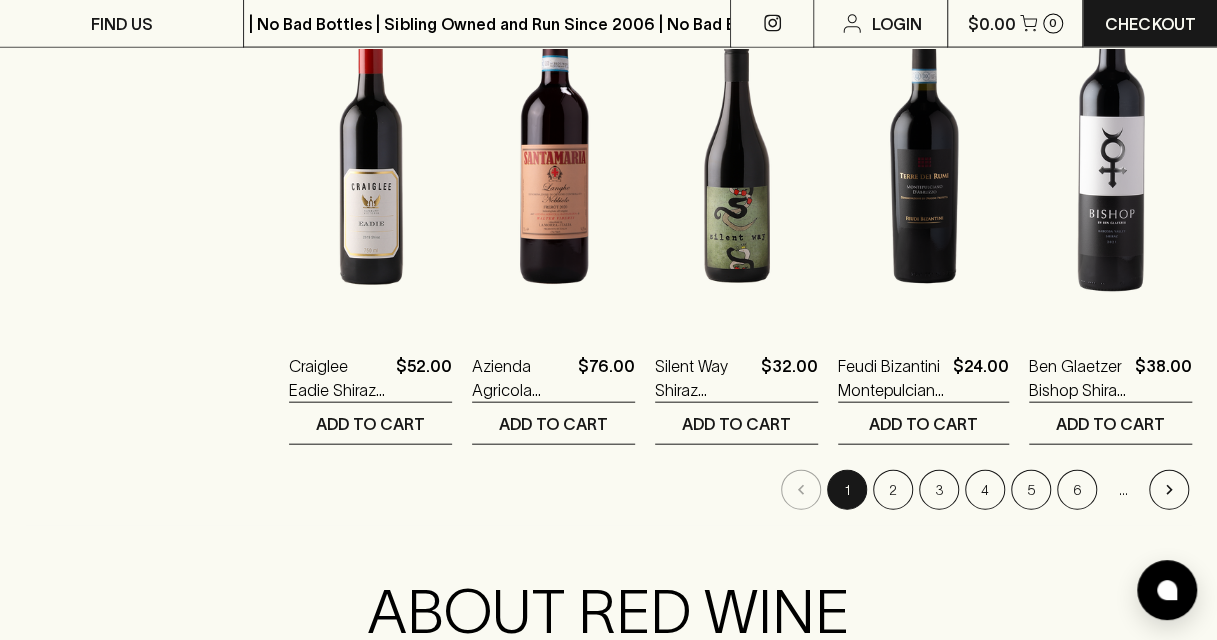 click at bounding box center [1110, 149] 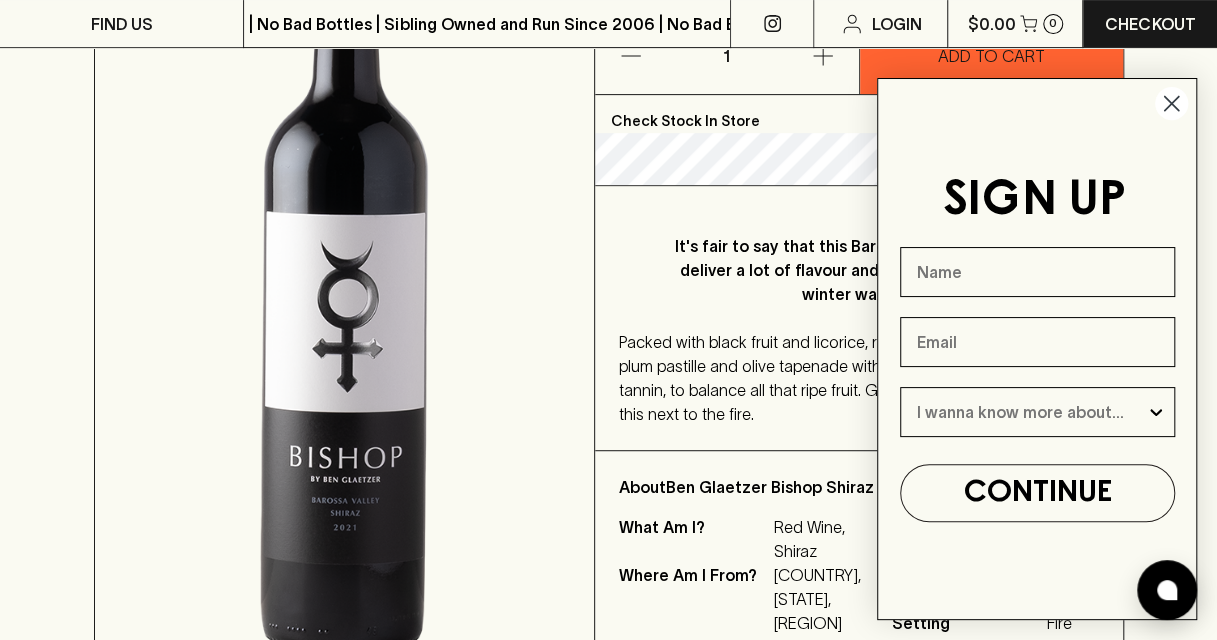 scroll, scrollTop: 368, scrollLeft: 0, axis: vertical 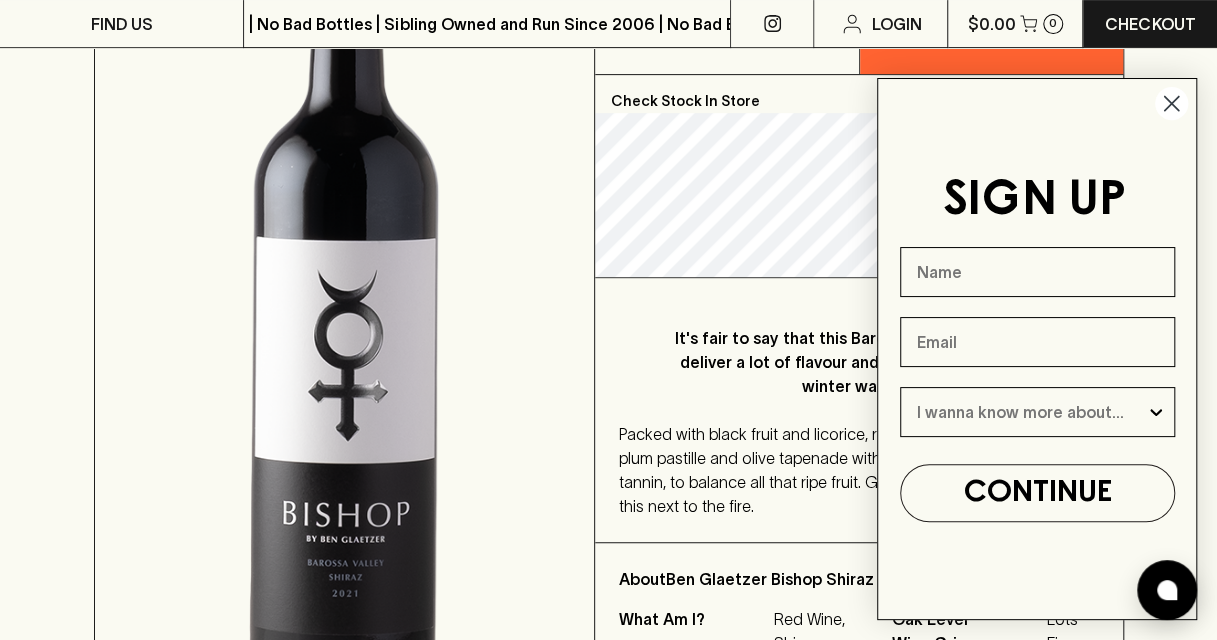 click 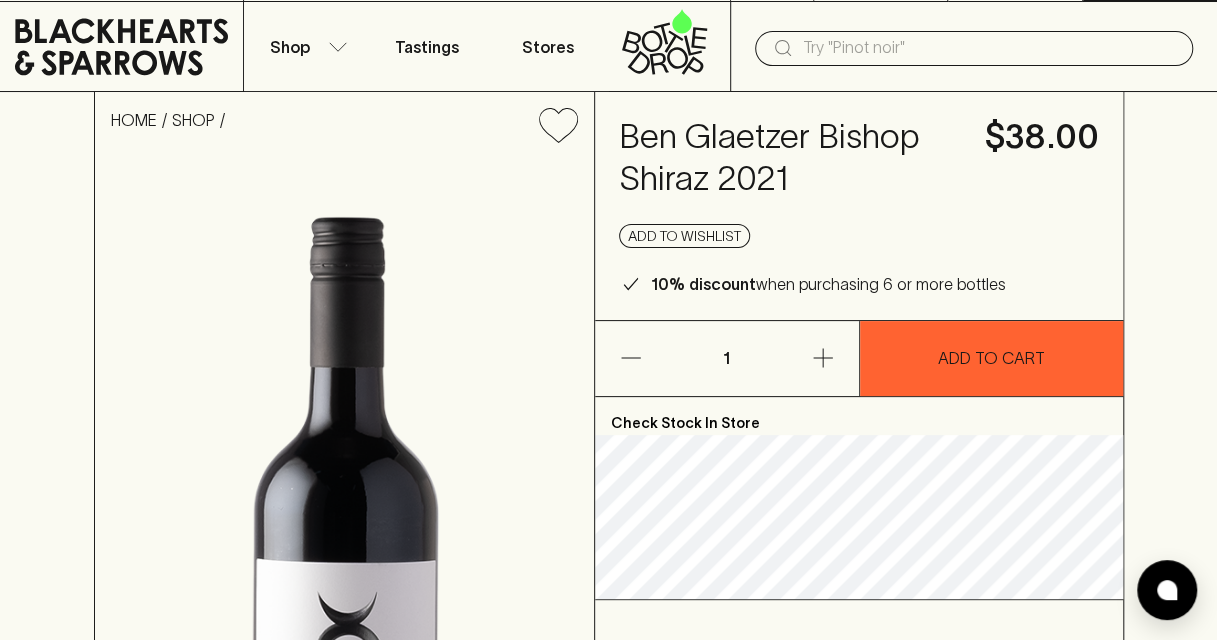 scroll, scrollTop: 0, scrollLeft: 0, axis: both 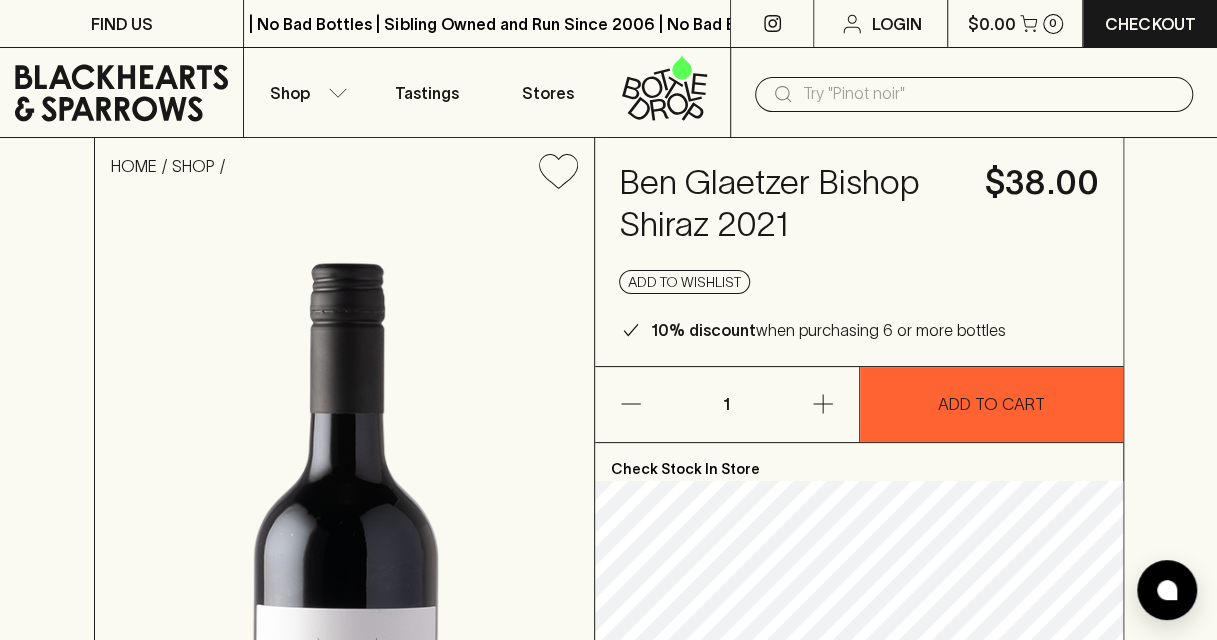 click at bounding box center (990, 94) 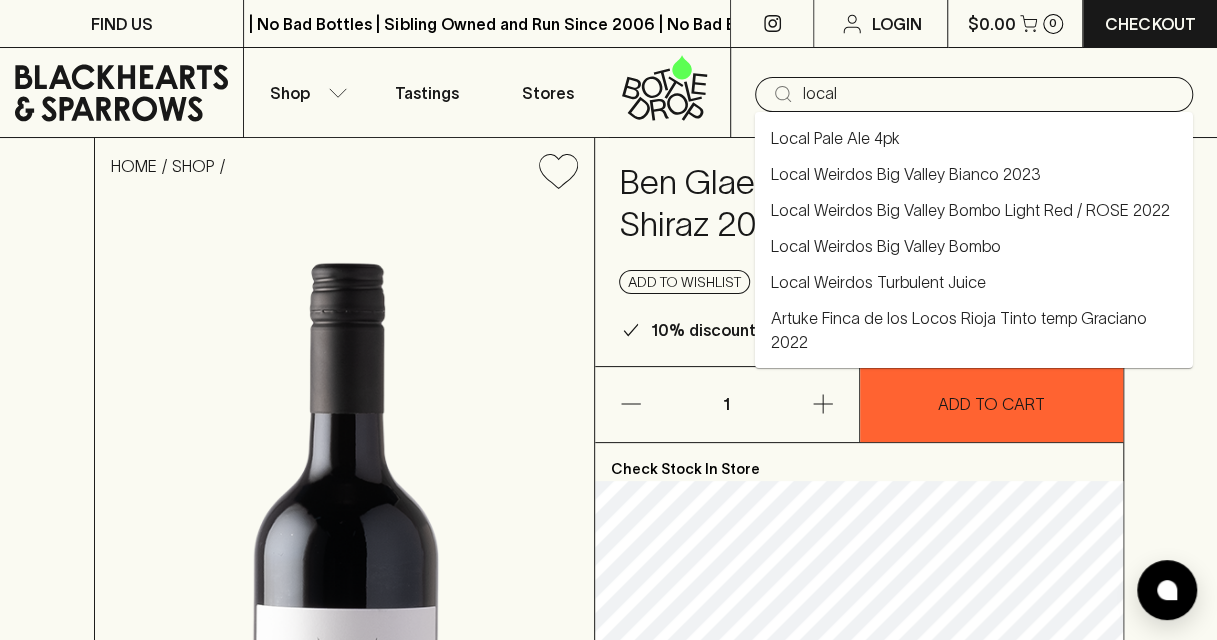 type on "local" 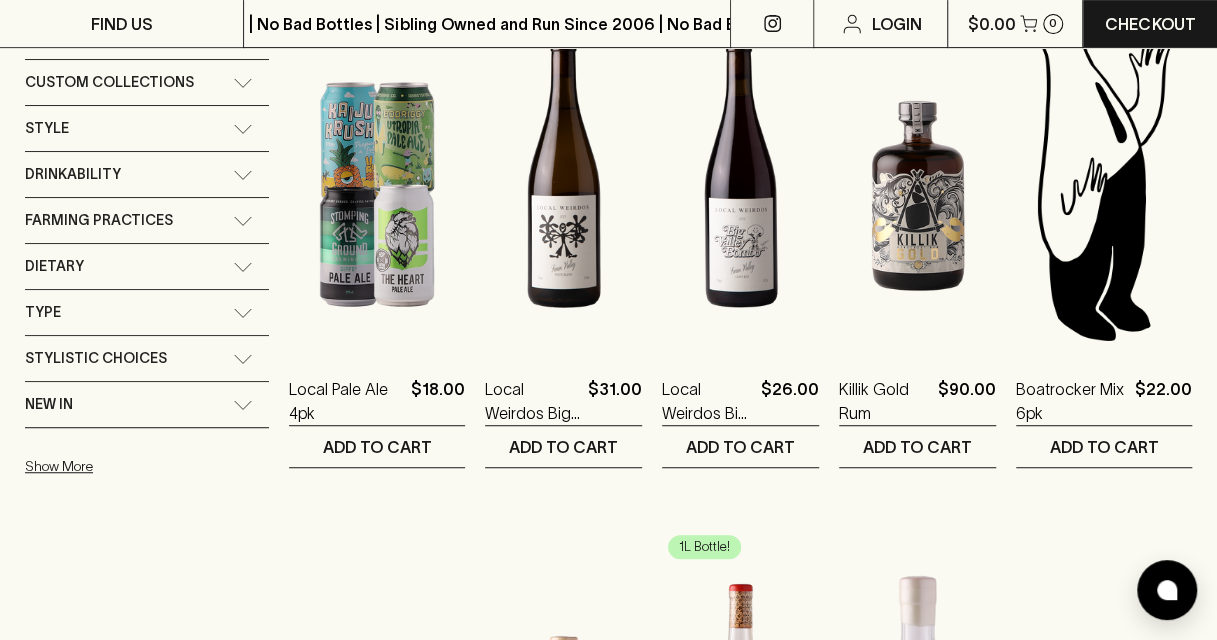 scroll, scrollTop: 410, scrollLeft: 0, axis: vertical 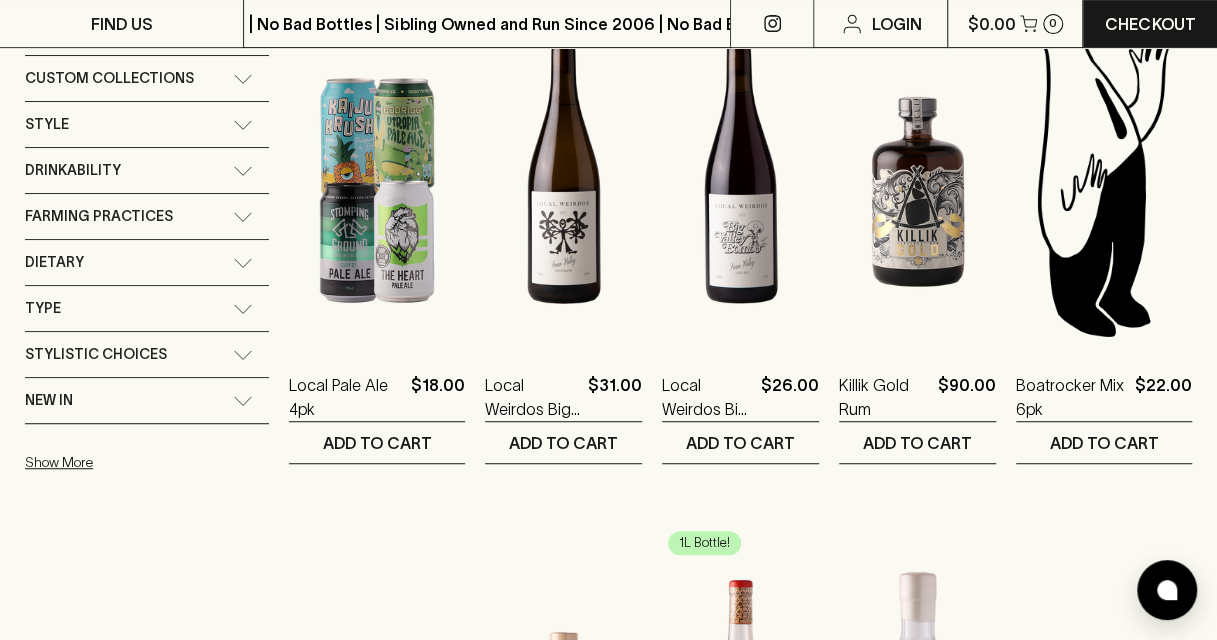 click at bounding box center [740, 168] 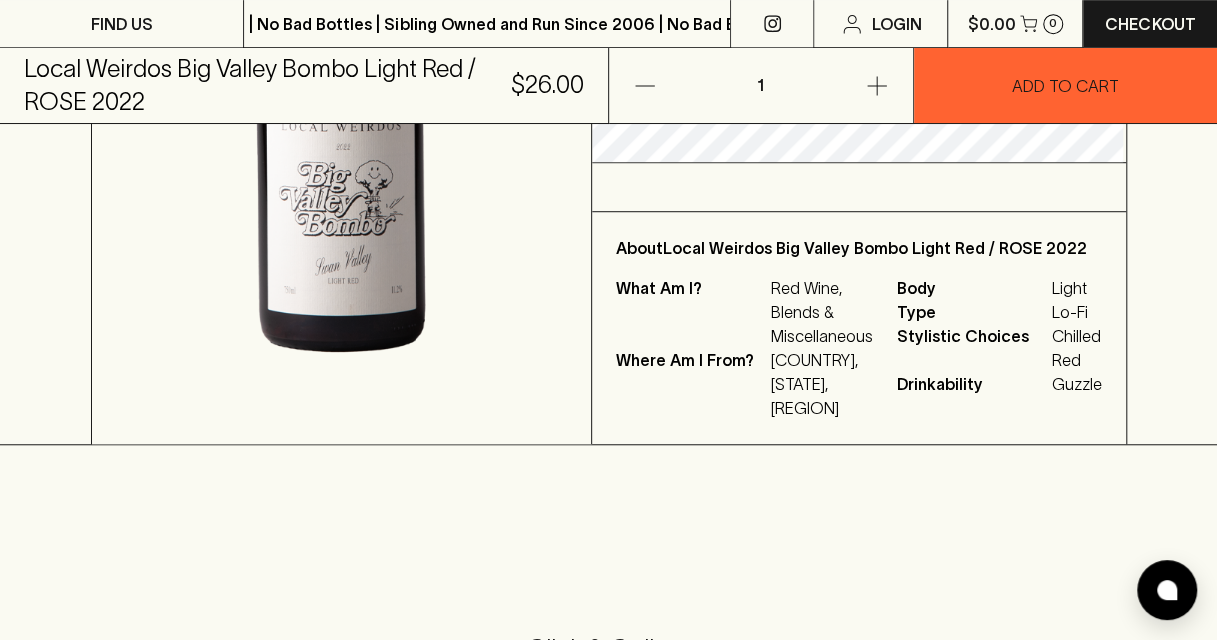 scroll, scrollTop: 578, scrollLeft: 0, axis: vertical 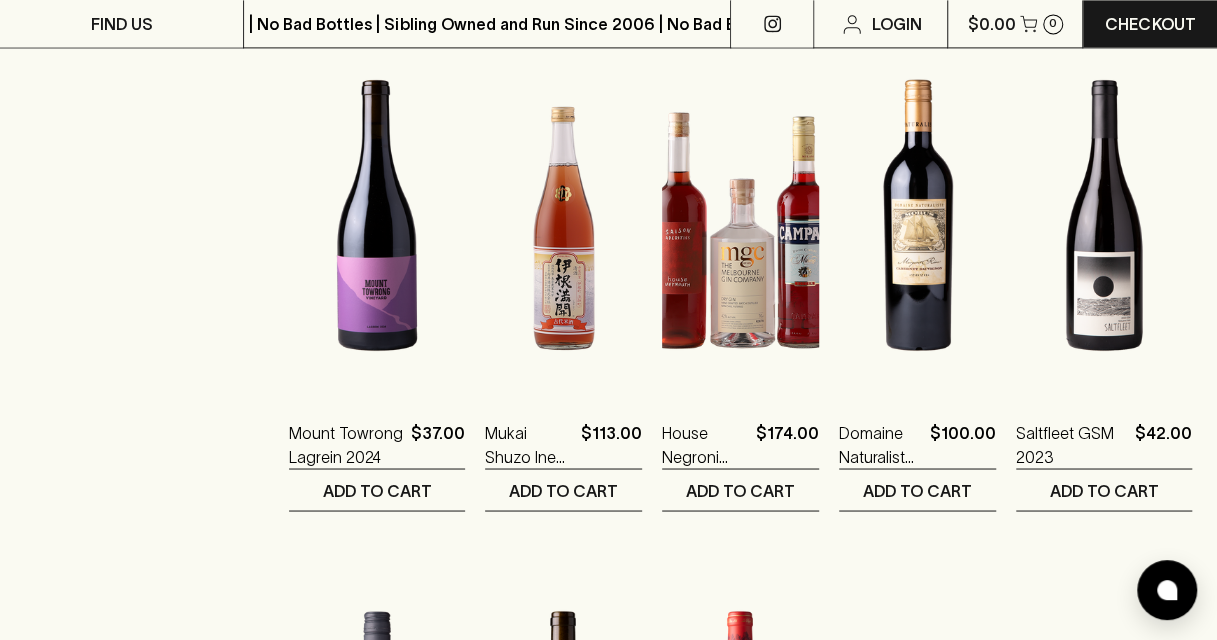 click at bounding box center (377, 215) 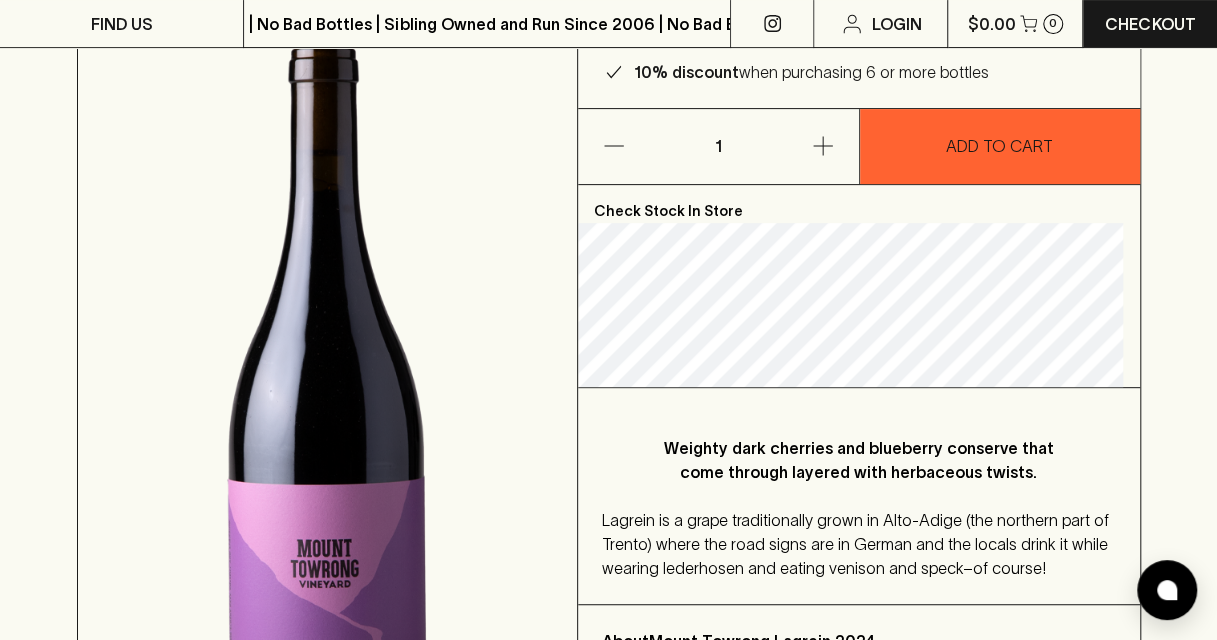 scroll, scrollTop: 253, scrollLeft: 0, axis: vertical 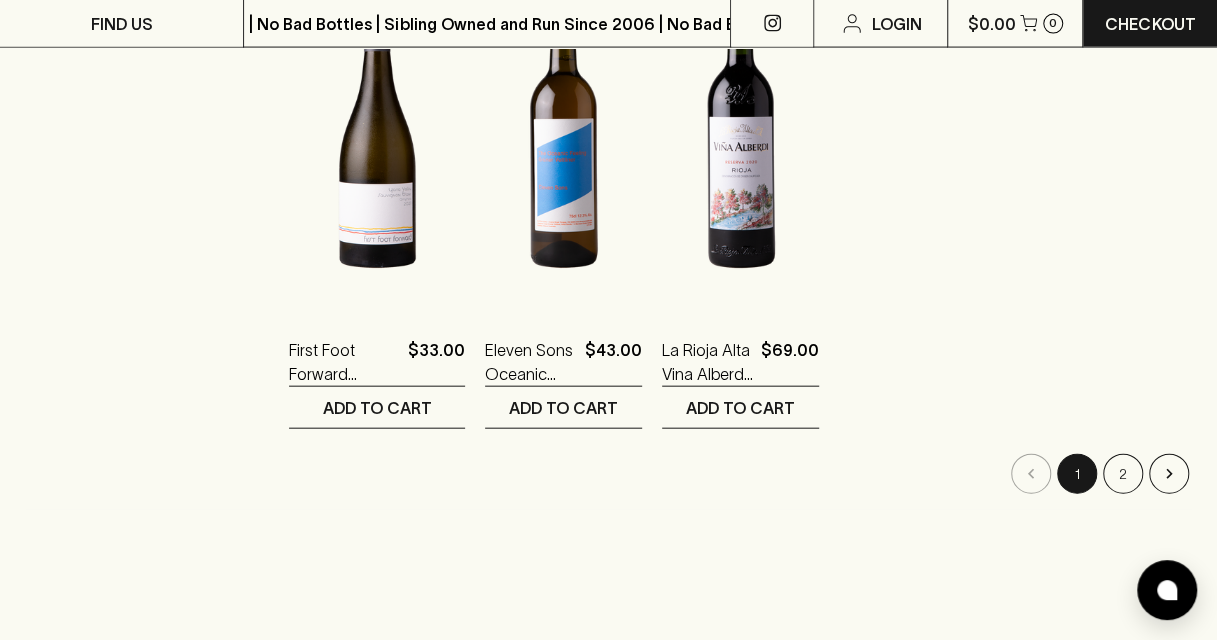 click at bounding box center [563, 133] 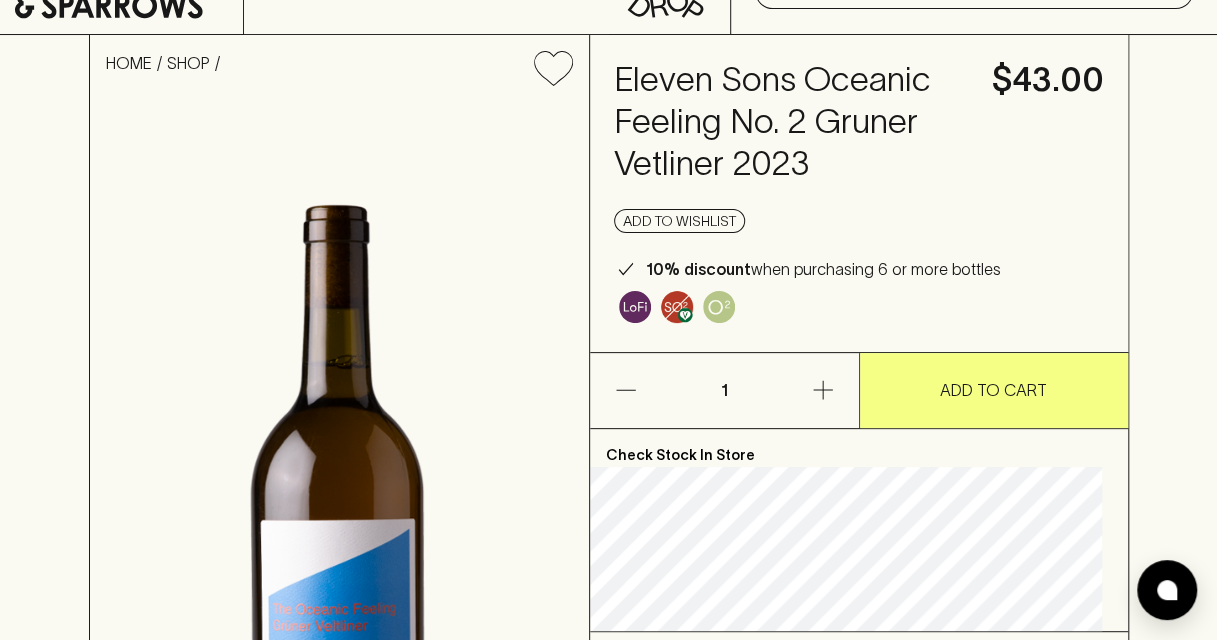 scroll, scrollTop: 0, scrollLeft: 0, axis: both 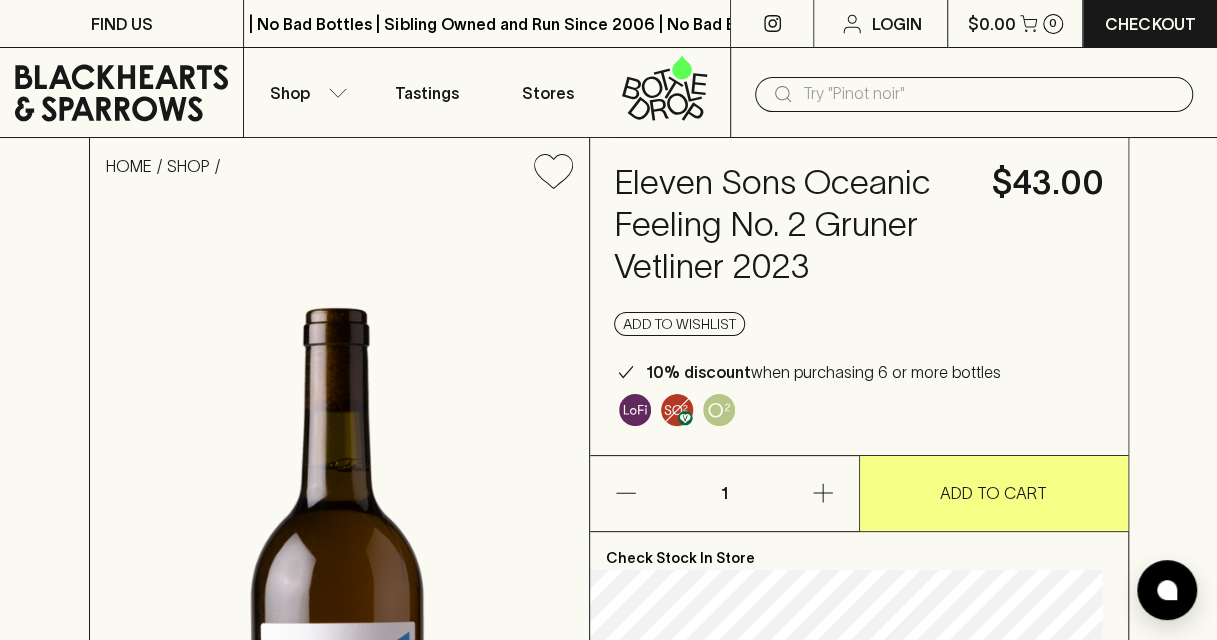 click at bounding box center (990, 94) 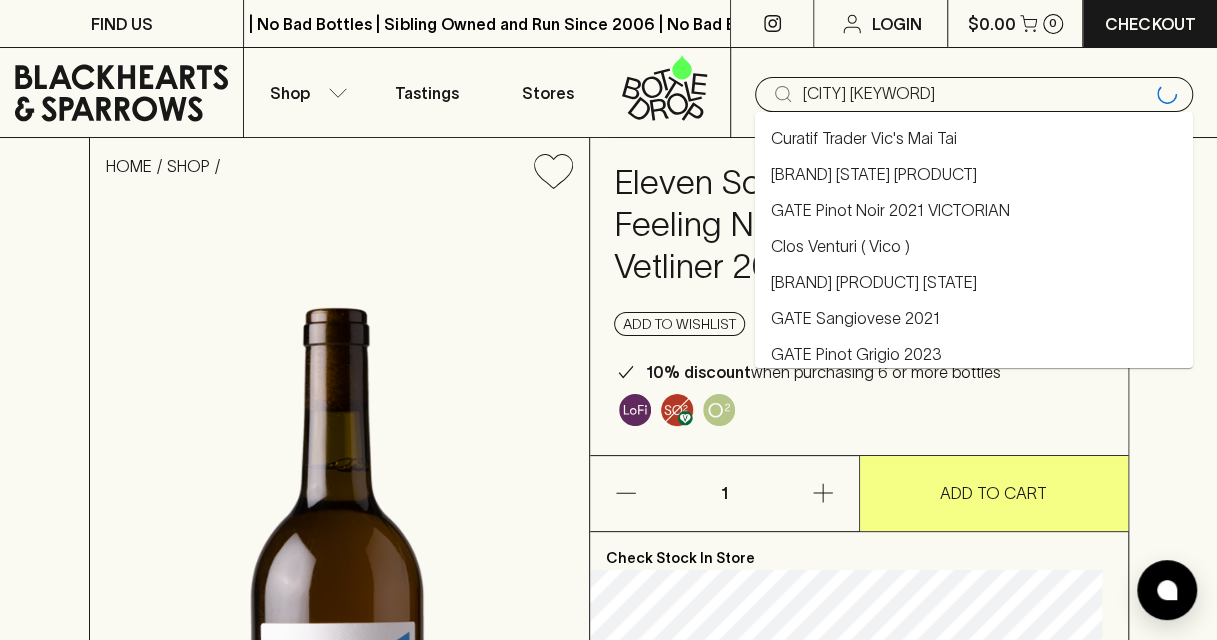 type on "[CITY] [KEYWORD]" 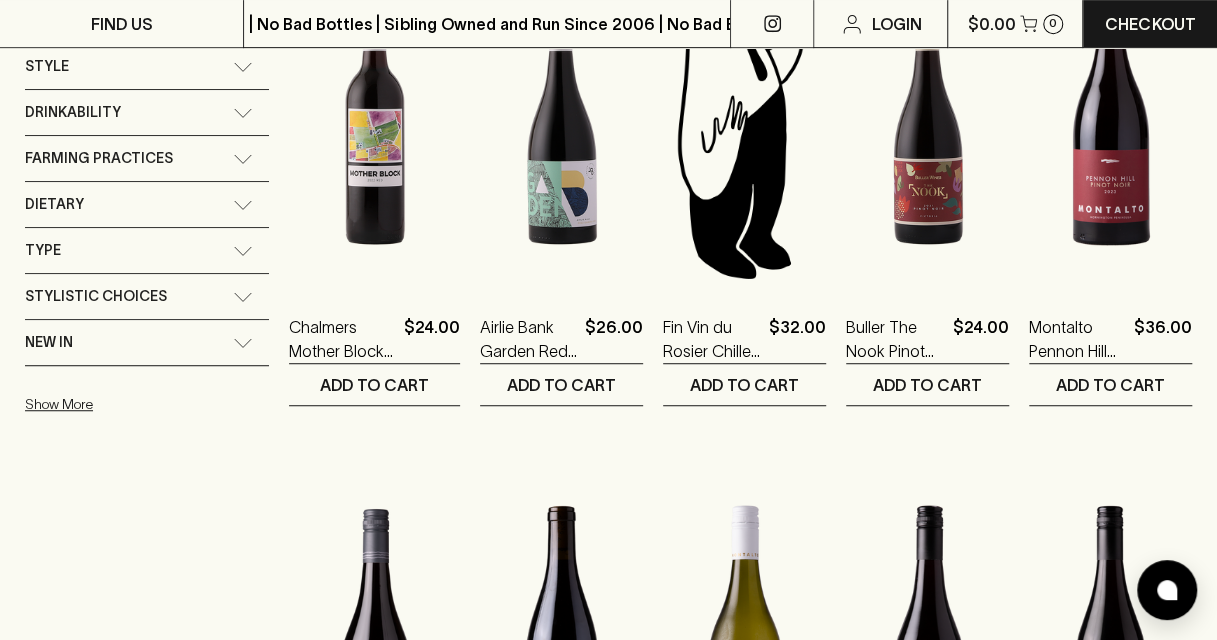 scroll, scrollTop: 466, scrollLeft: 0, axis: vertical 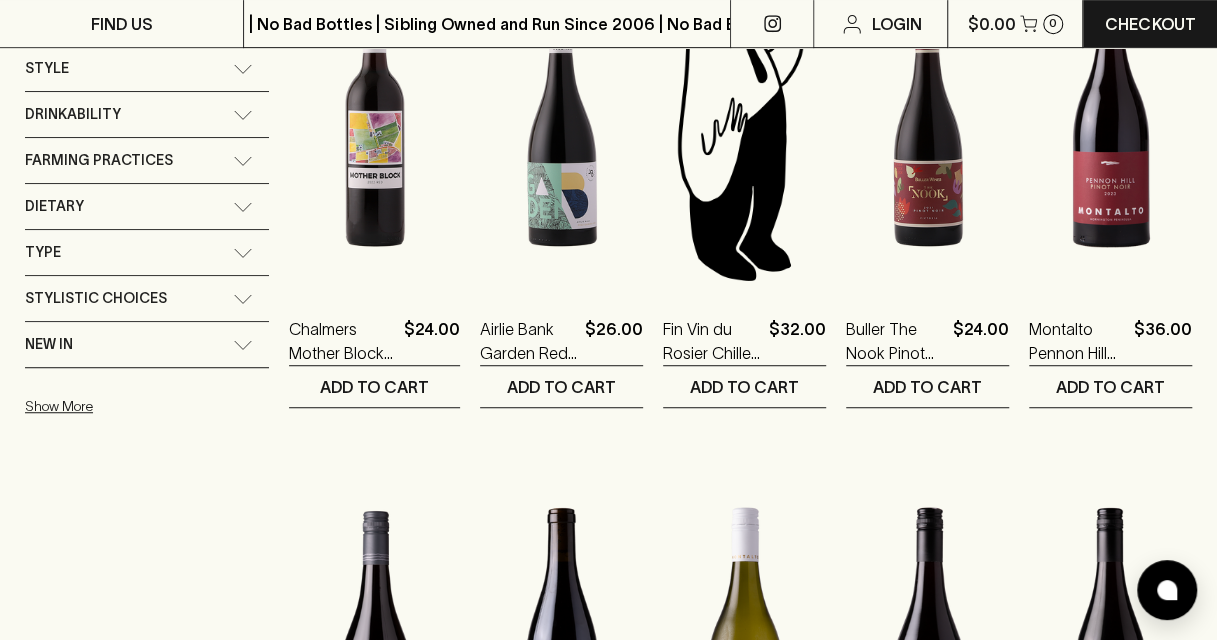click at bounding box center (1110, 112) 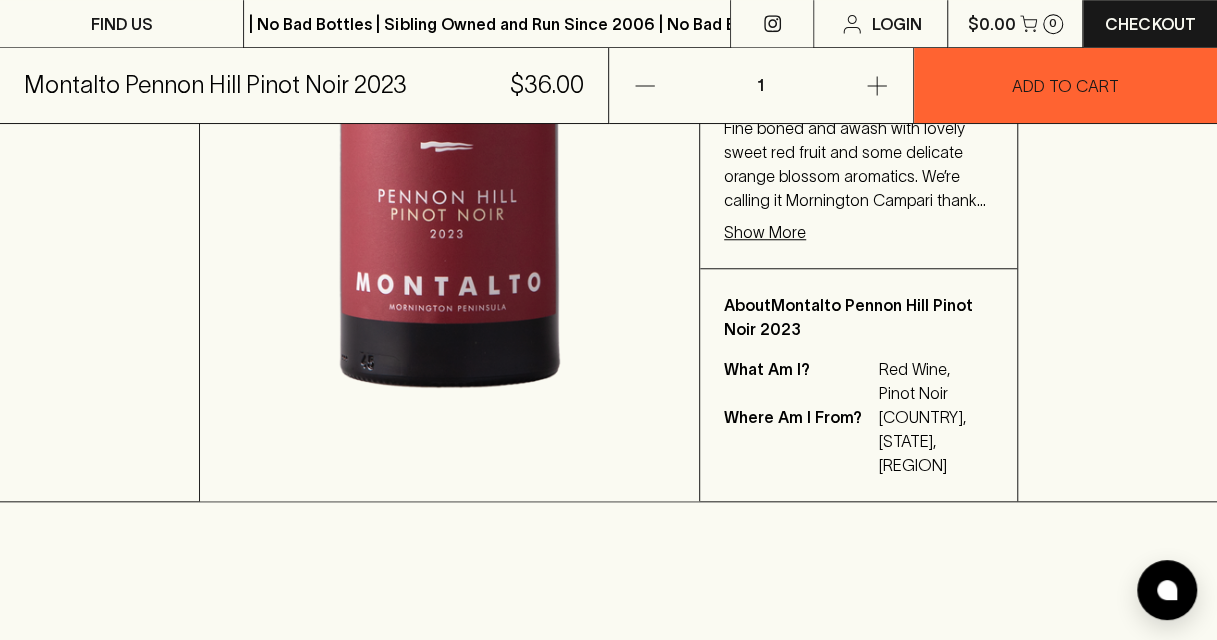 scroll, scrollTop: 705, scrollLeft: 0, axis: vertical 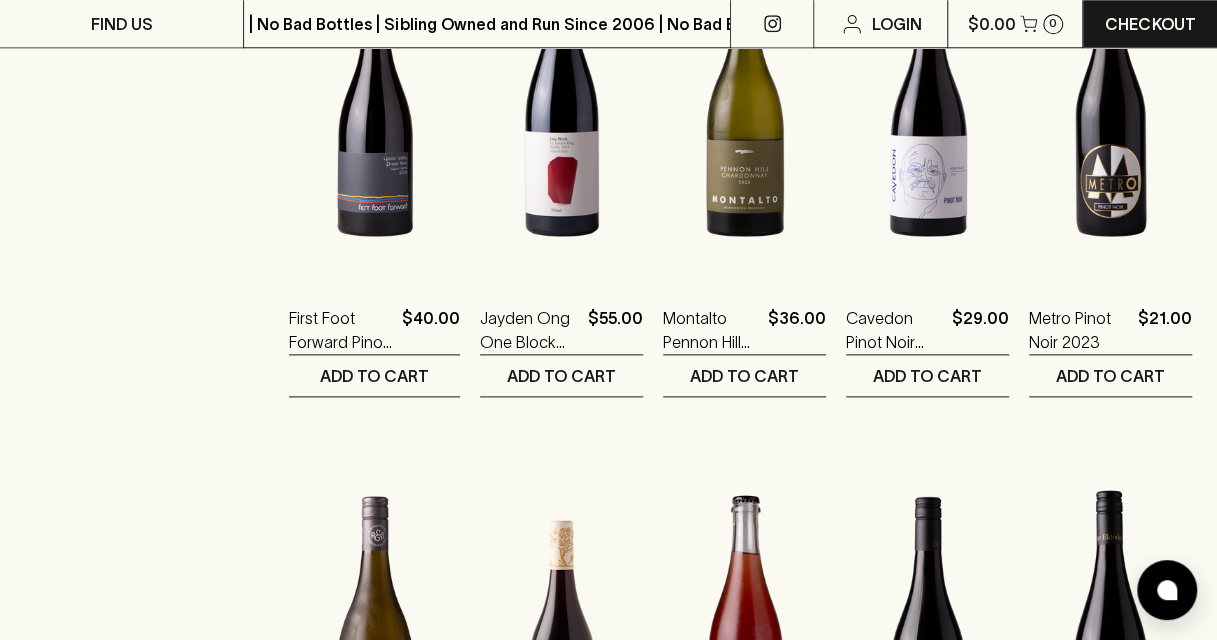 click at bounding box center (744, 101) 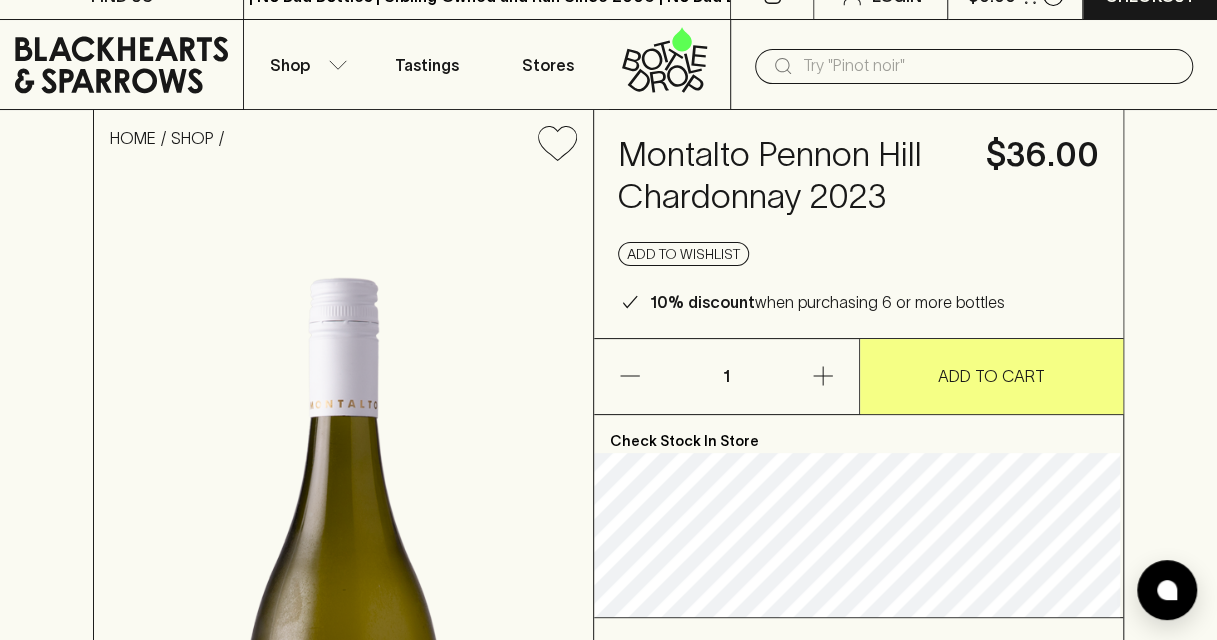 scroll, scrollTop: 0, scrollLeft: 0, axis: both 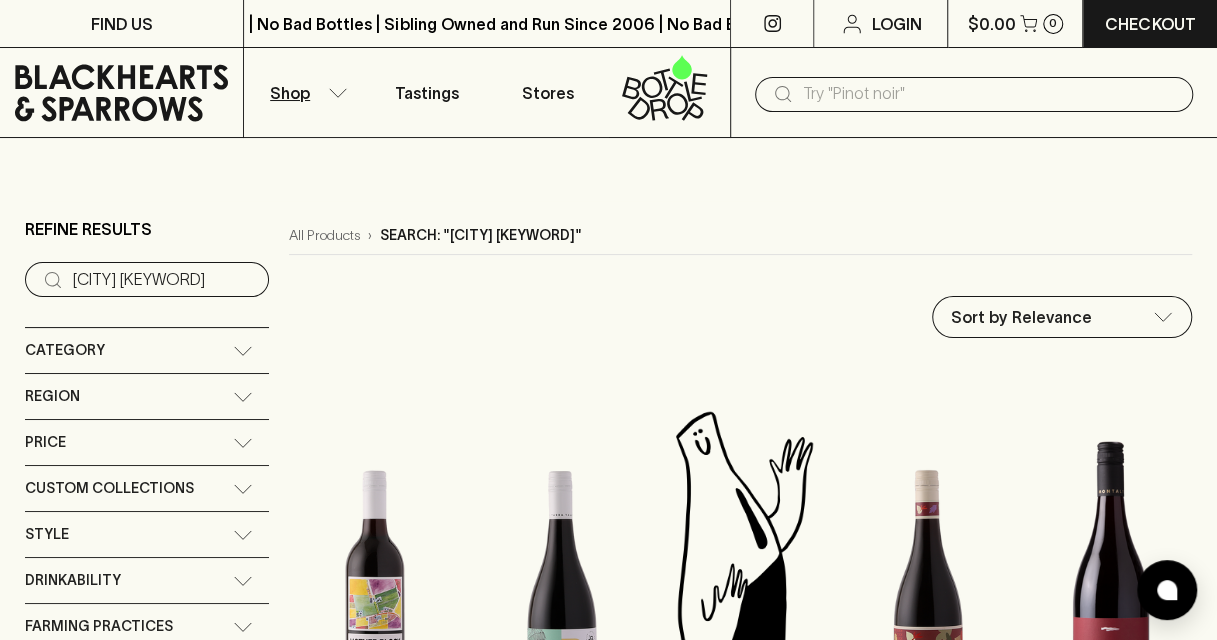 click on "Custom Collections" at bounding box center [109, 488] 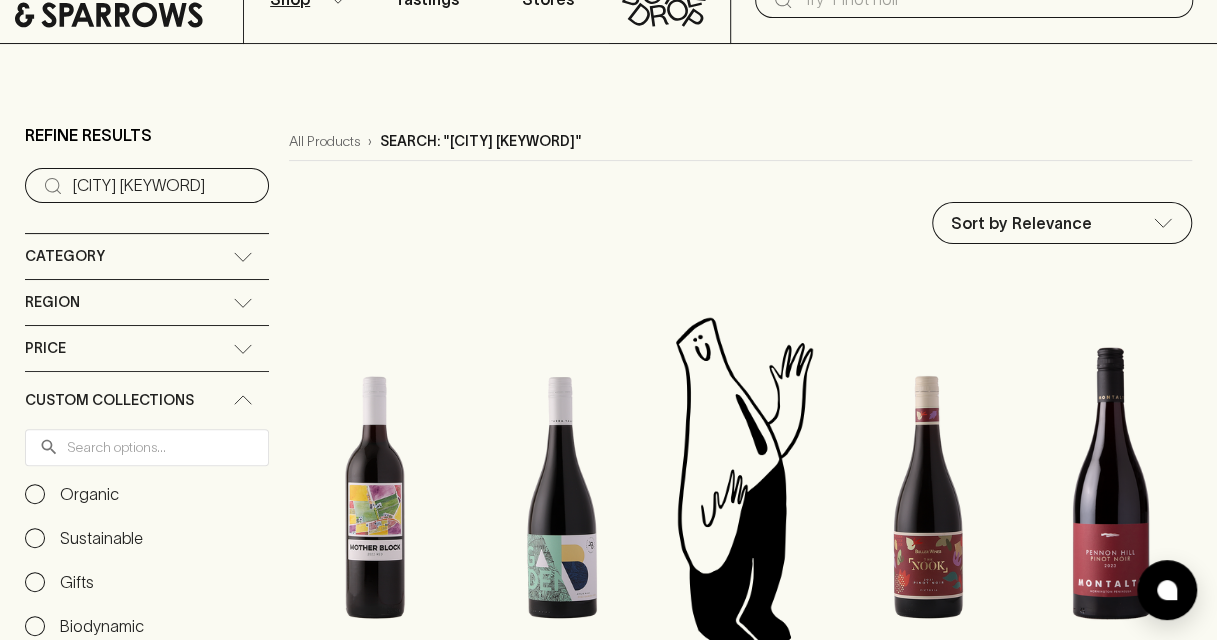 scroll, scrollTop: 89, scrollLeft: 0, axis: vertical 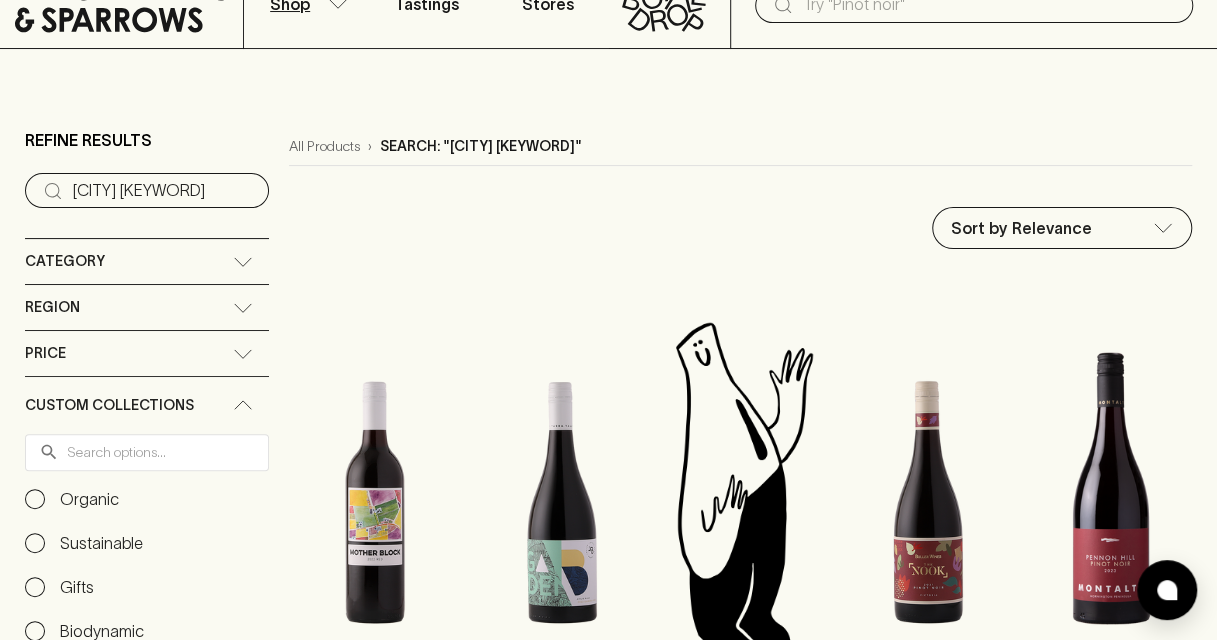 click on "Region" at bounding box center [129, 307] 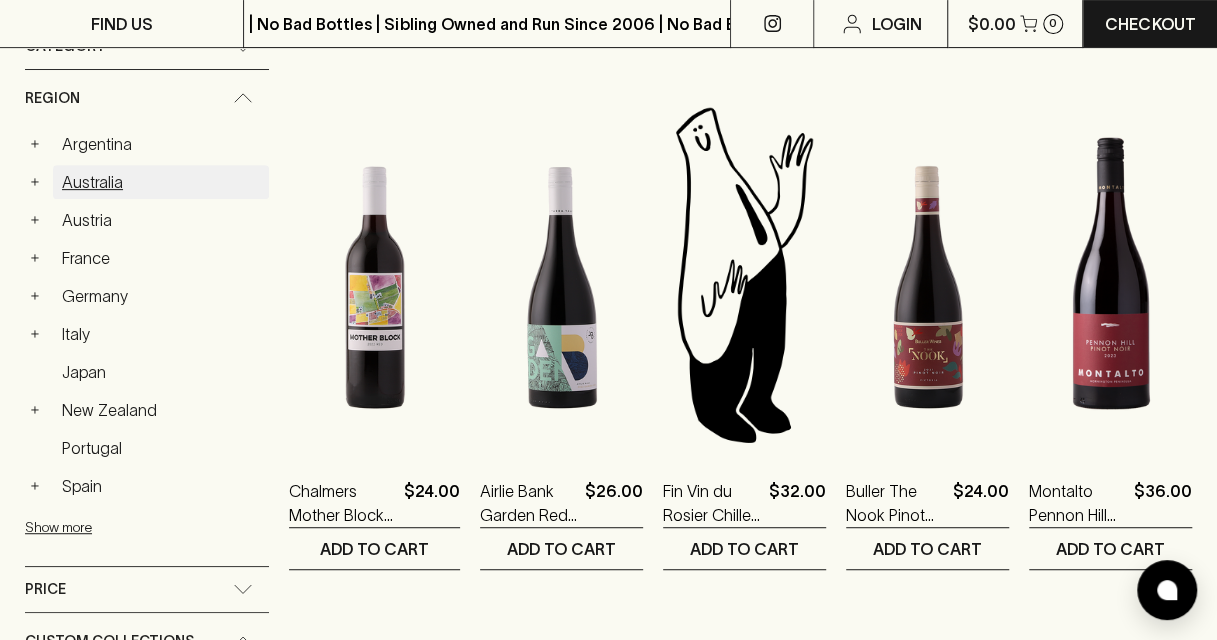 click on "Australia" at bounding box center [161, 182] 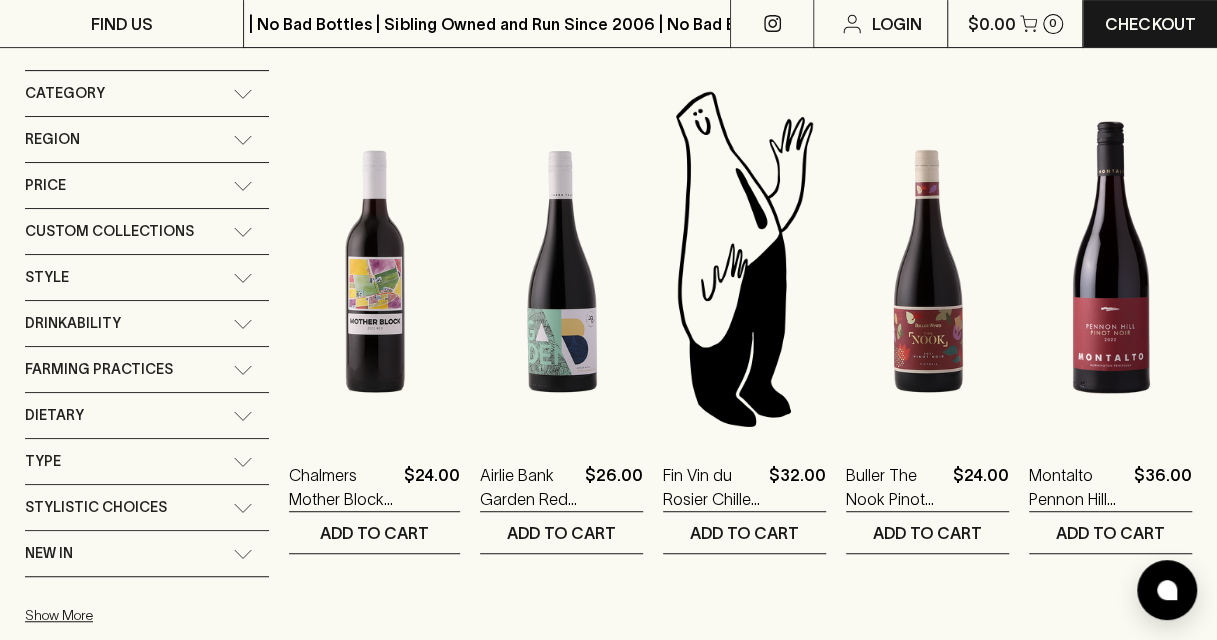 scroll, scrollTop: 92, scrollLeft: 0, axis: vertical 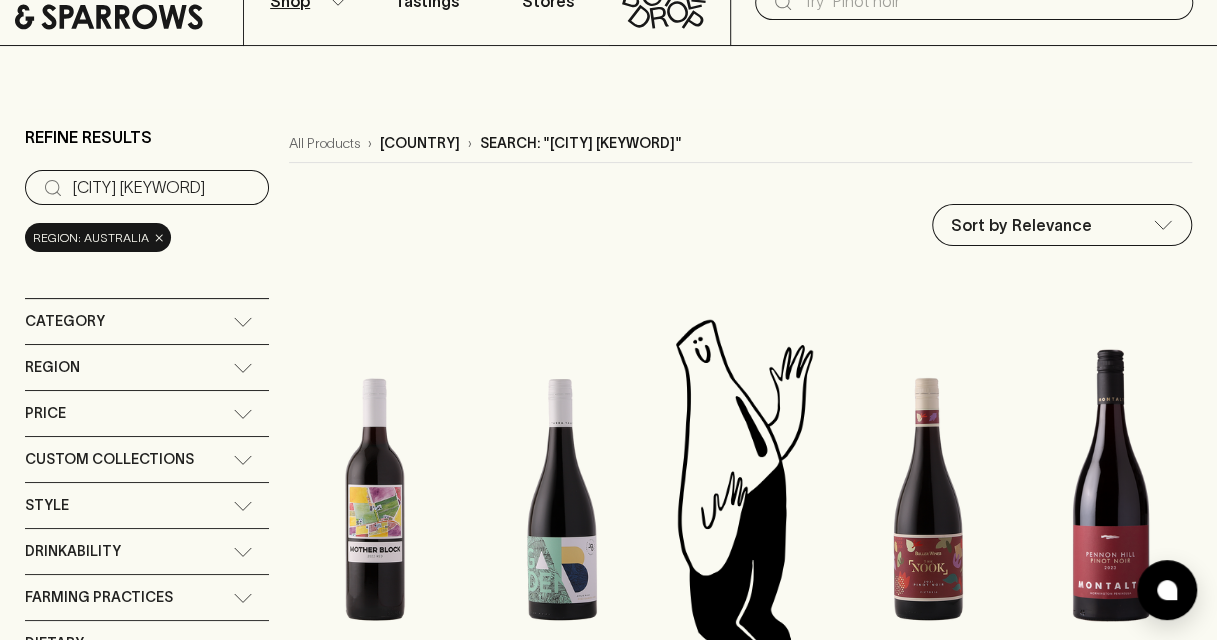 click on "Region" at bounding box center (129, 367) 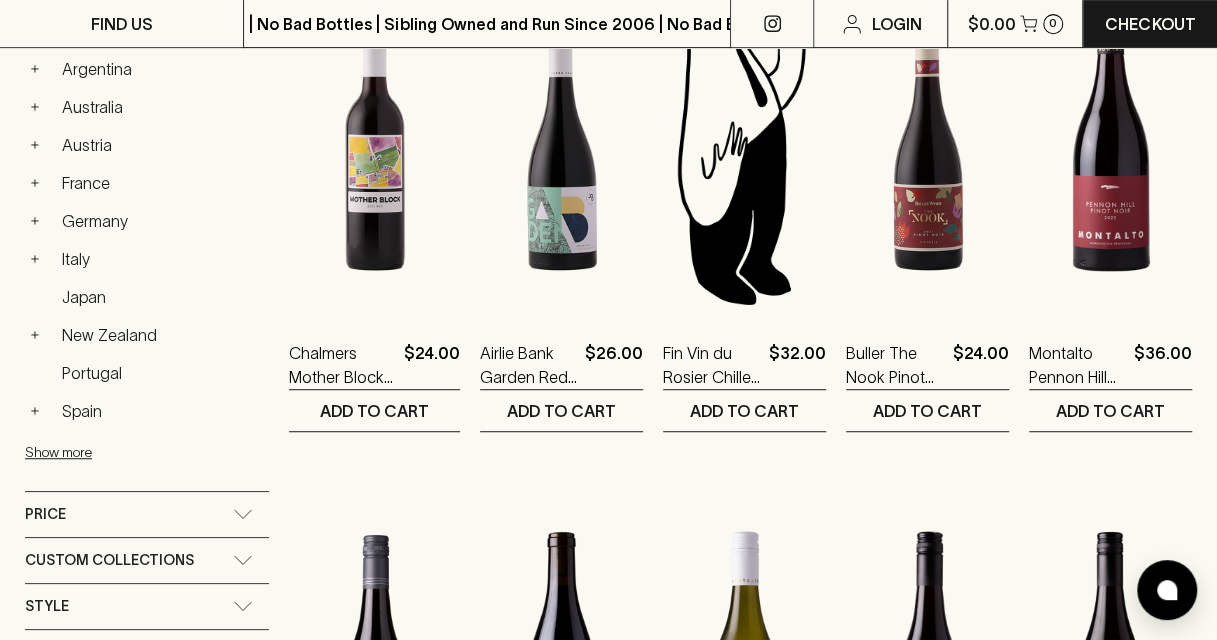 scroll, scrollTop: 444, scrollLeft: 0, axis: vertical 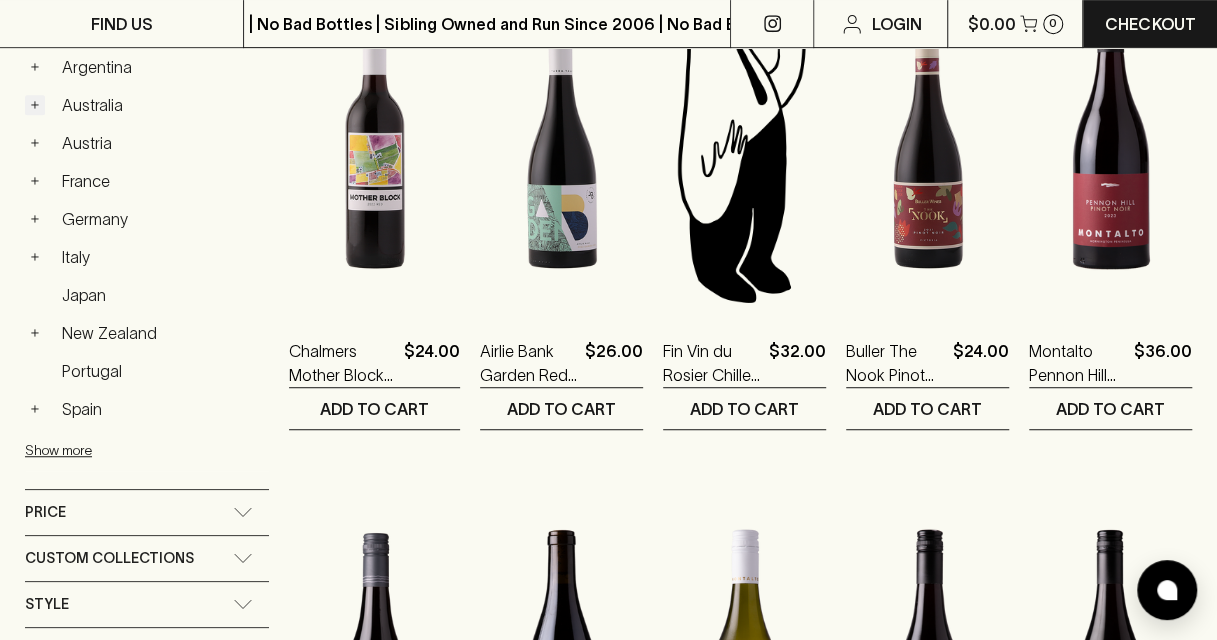 click on "+" at bounding box center (35, 105) 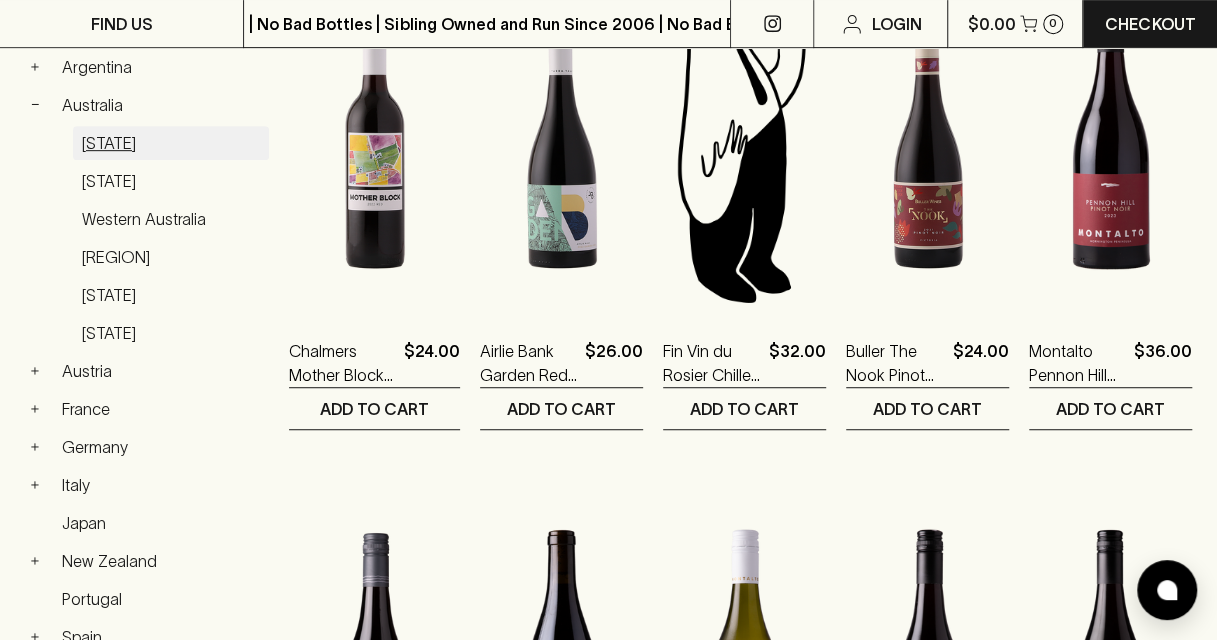 click on "[STATE]" at bounding box center (171, 143) 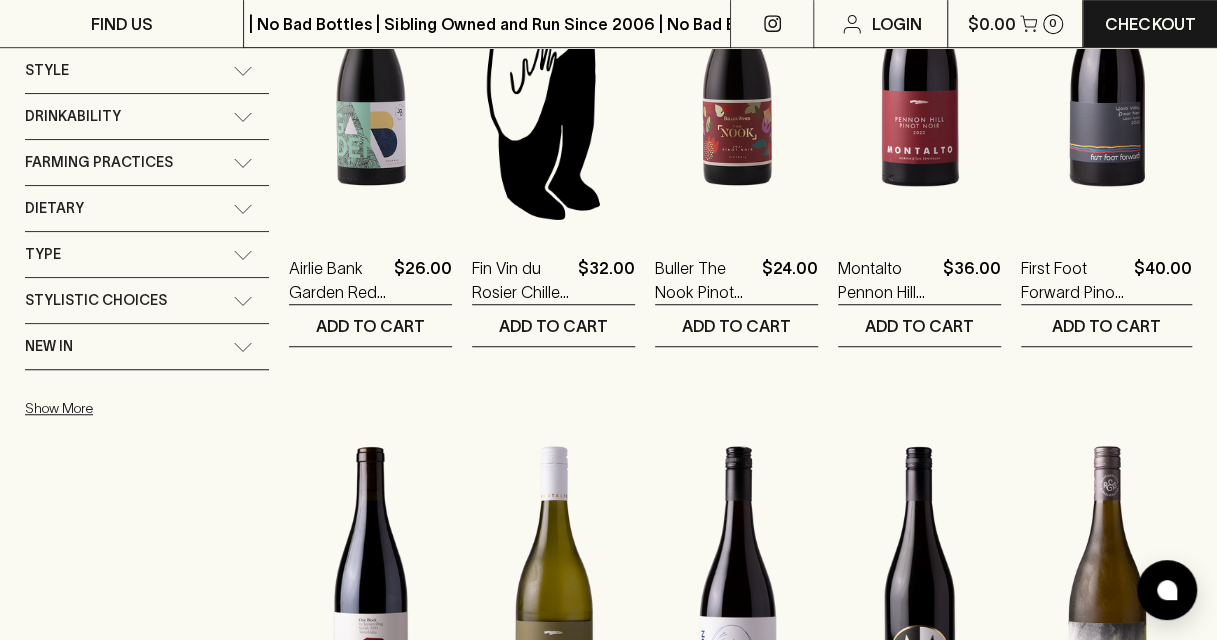 scroll, scrollTop: 481, scrollLeft: 0, axis: vertical 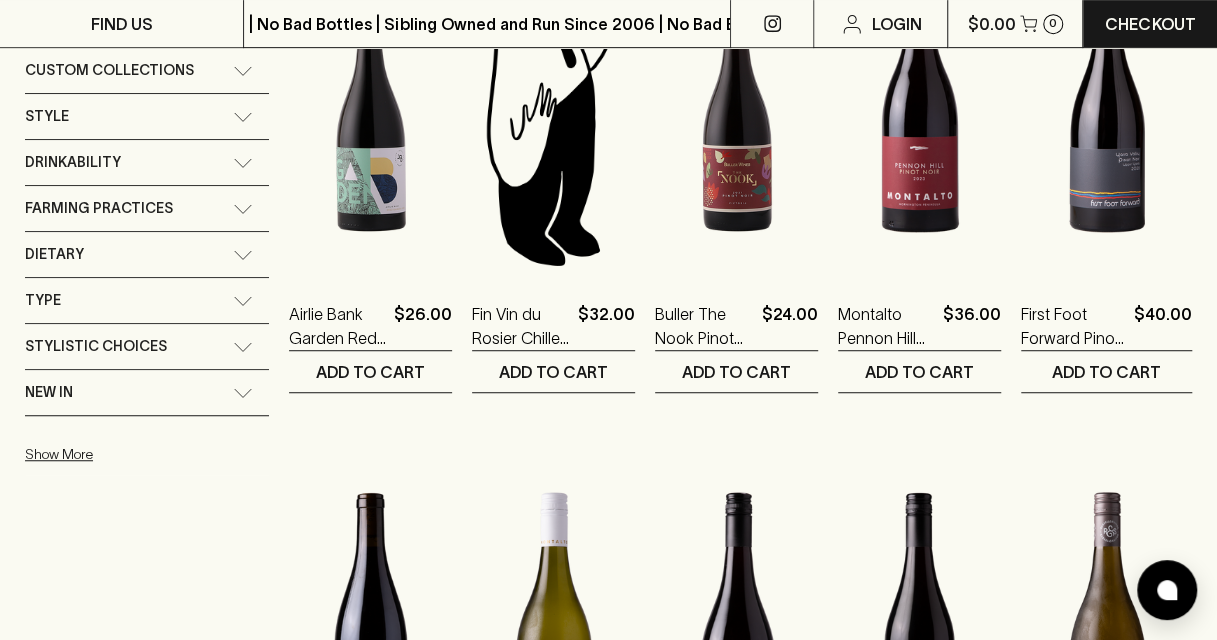 click at bounding box center [1106, 97] 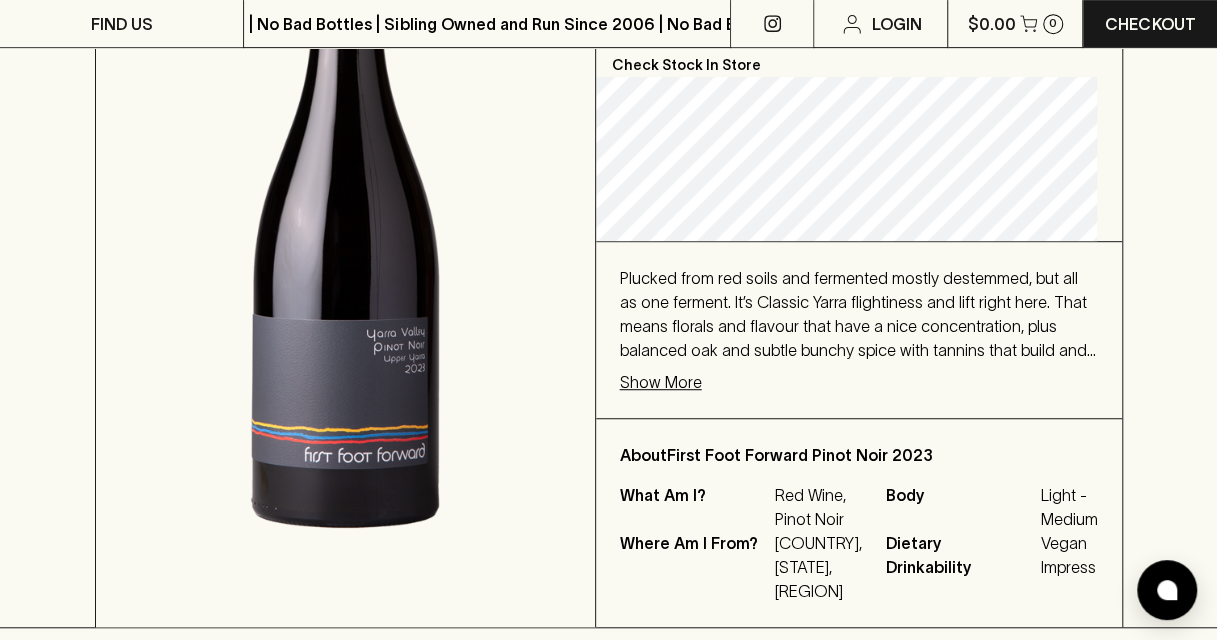 scroll, scrollTop: 447, scrollLeft: 0, axis: vertical 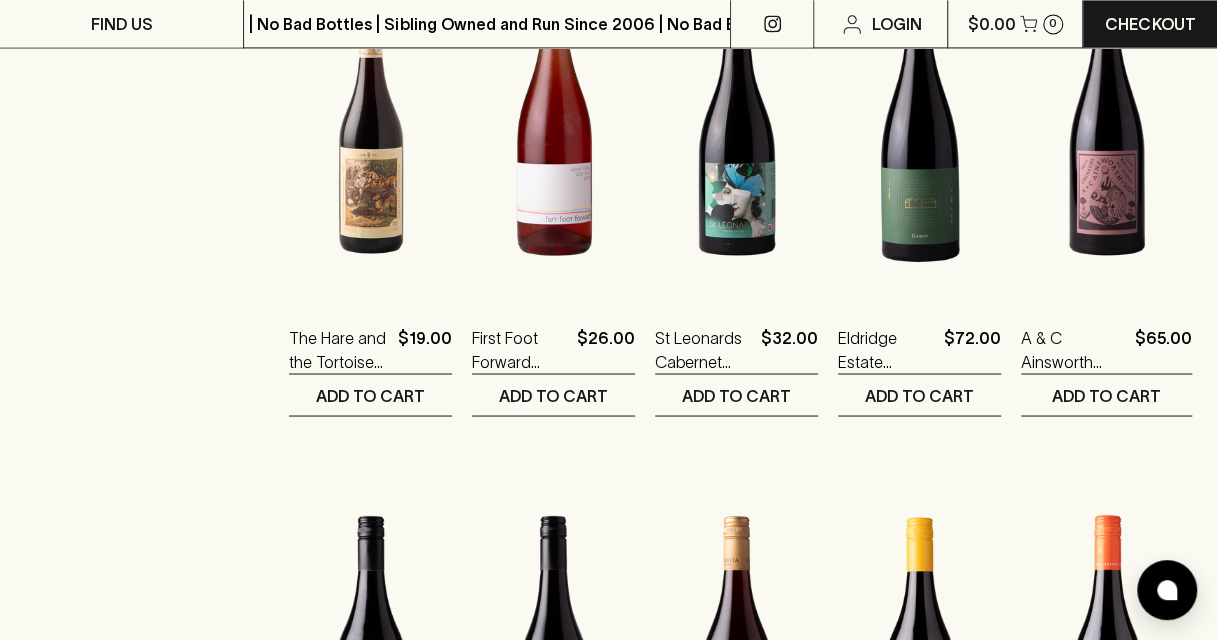 click at bounding box center [370, 120] 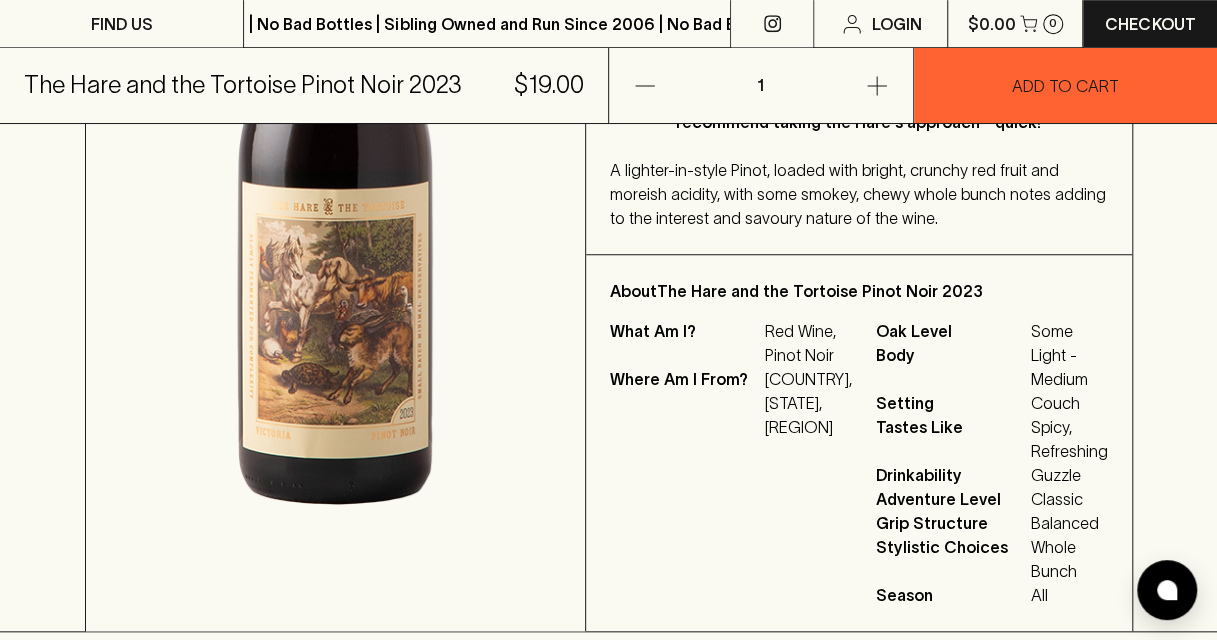 scroll, scrollTop: 629, scrollLeft: 0, axis: vertical 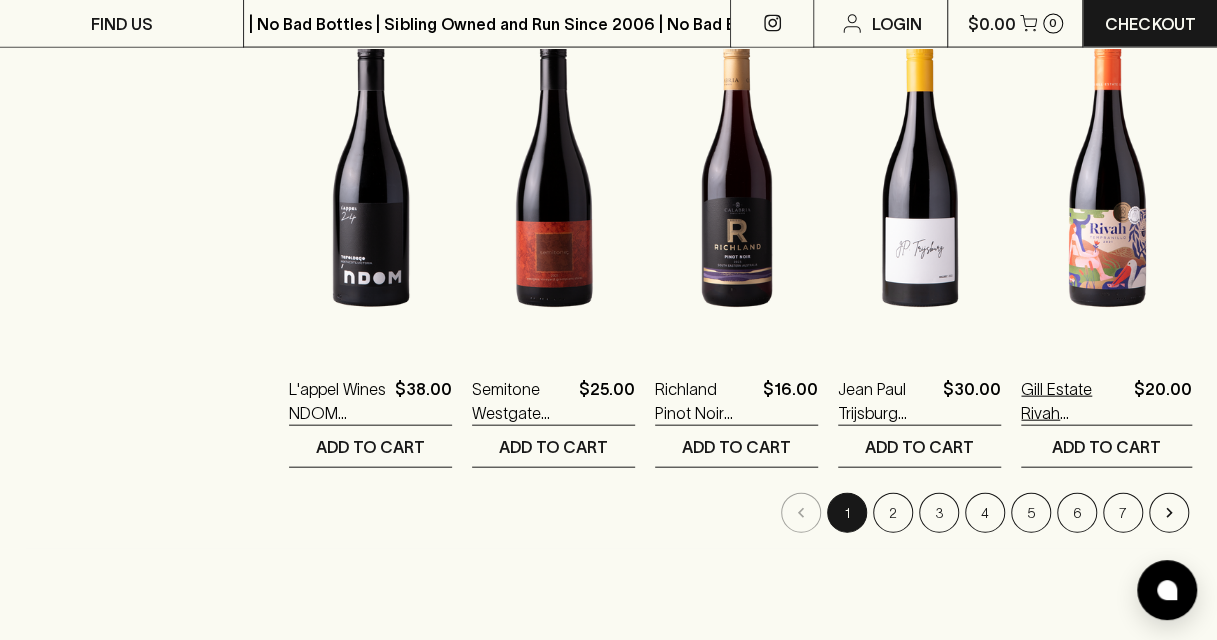 click on "Gill Estate Rivah Tempranillo 2024" at bounding box center [1073, 401] 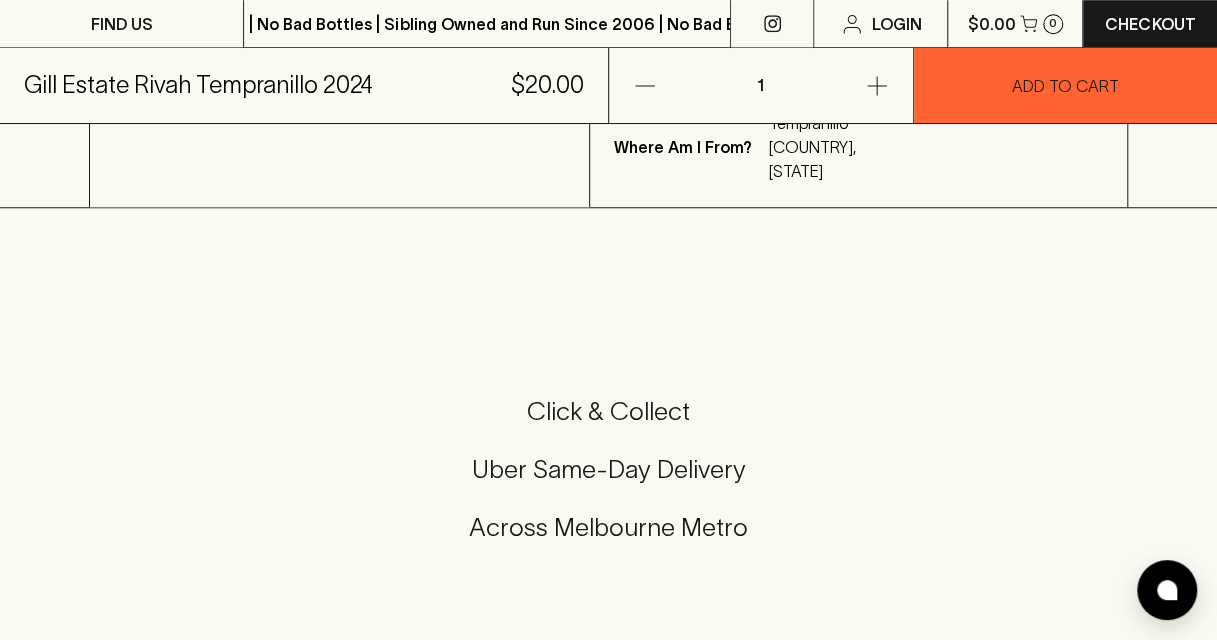 scroll, scrollTop: 770, scrollLeft: 0, axis: vertical 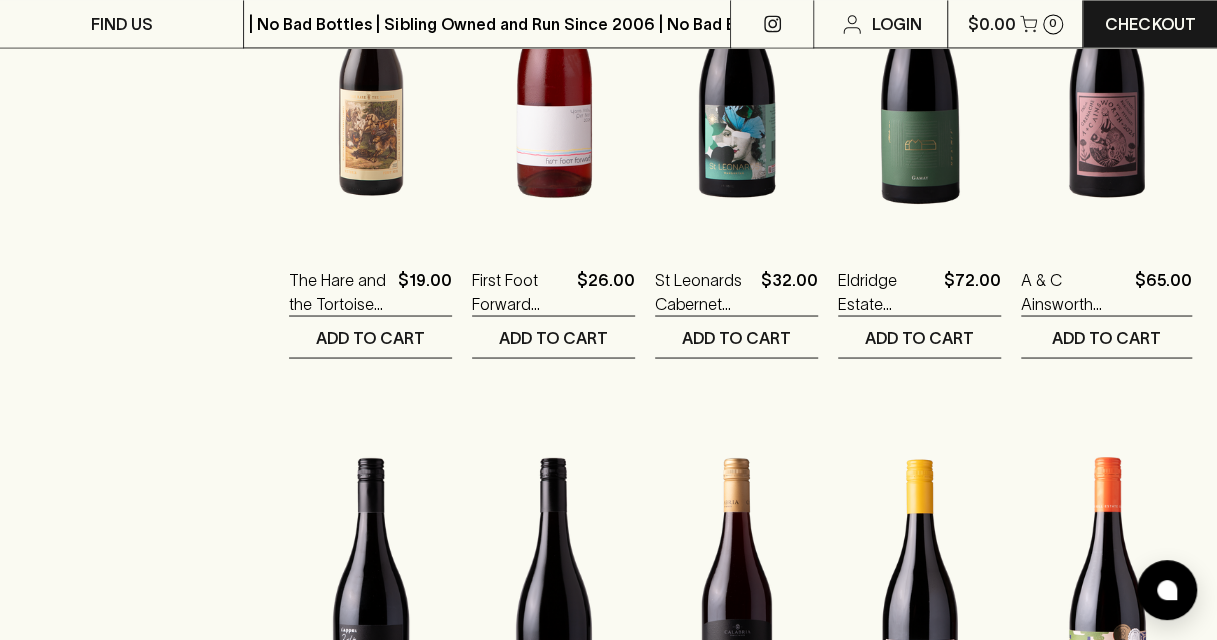 click at bounding box center [919, 62] 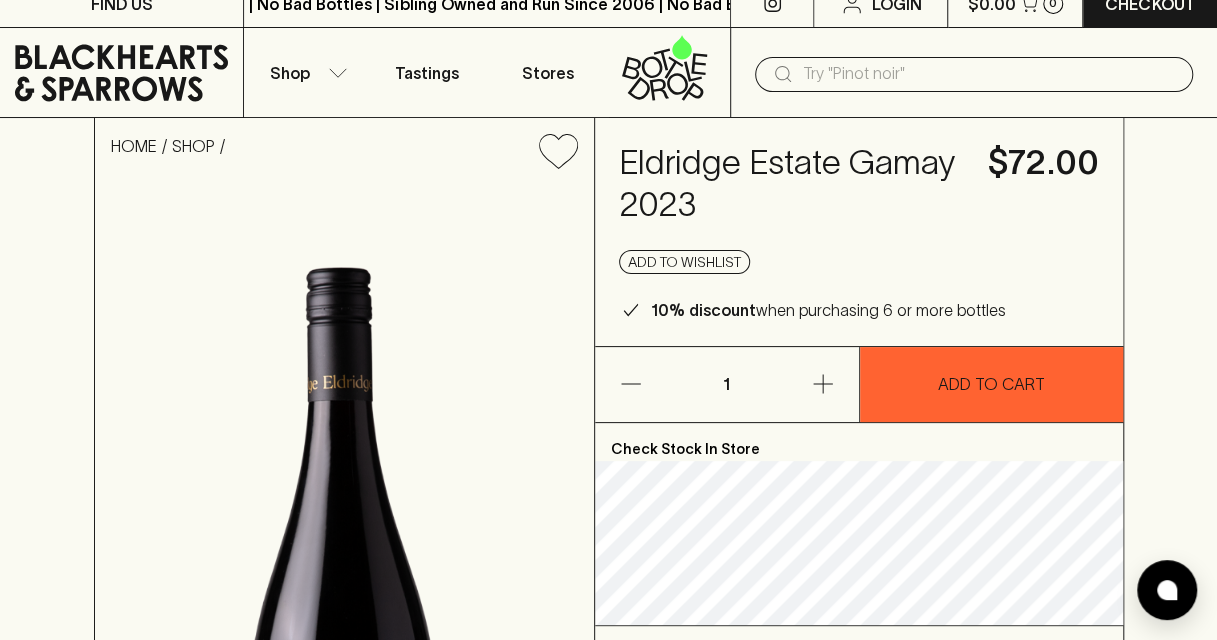 scroll, scrollTop: 0, scrollLeft: 0, axis: both 